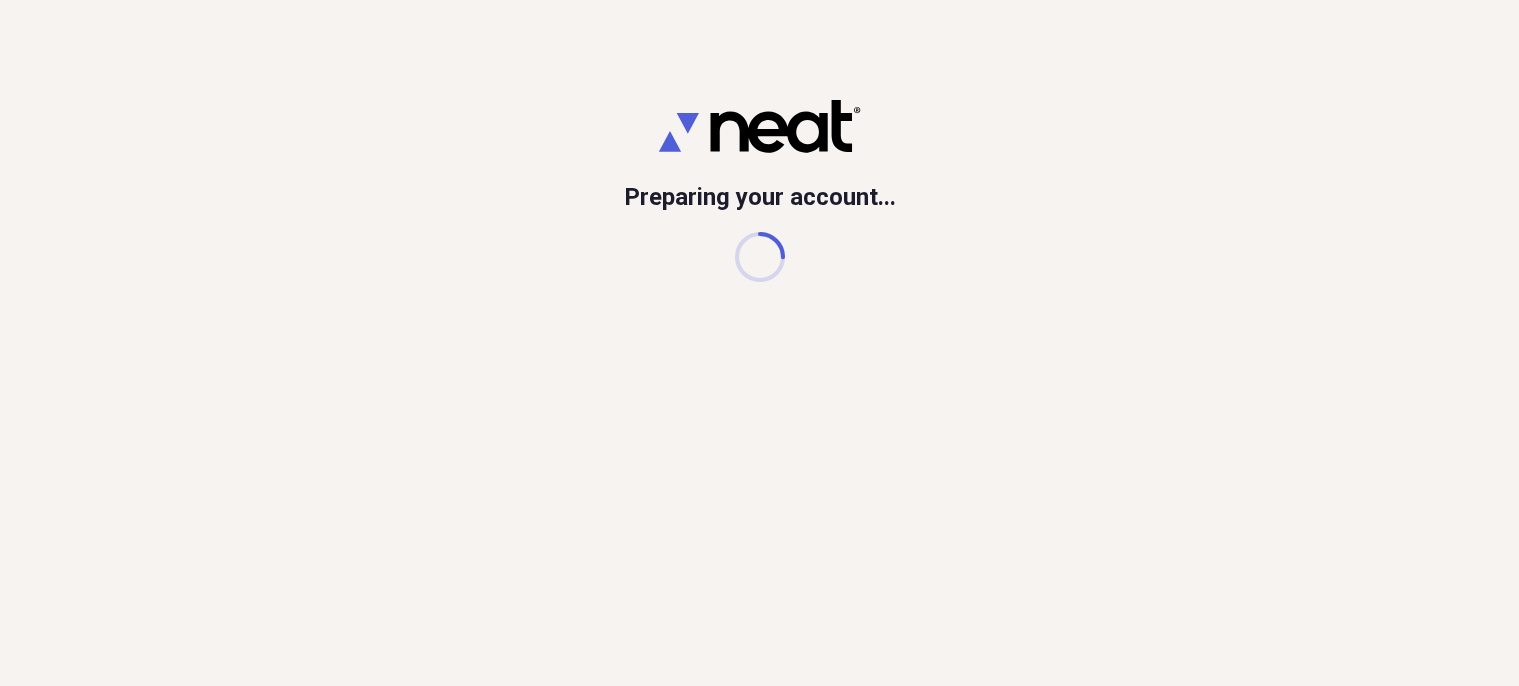 scroll, scrollTop: 0, scrollLeft: 0, axis: both 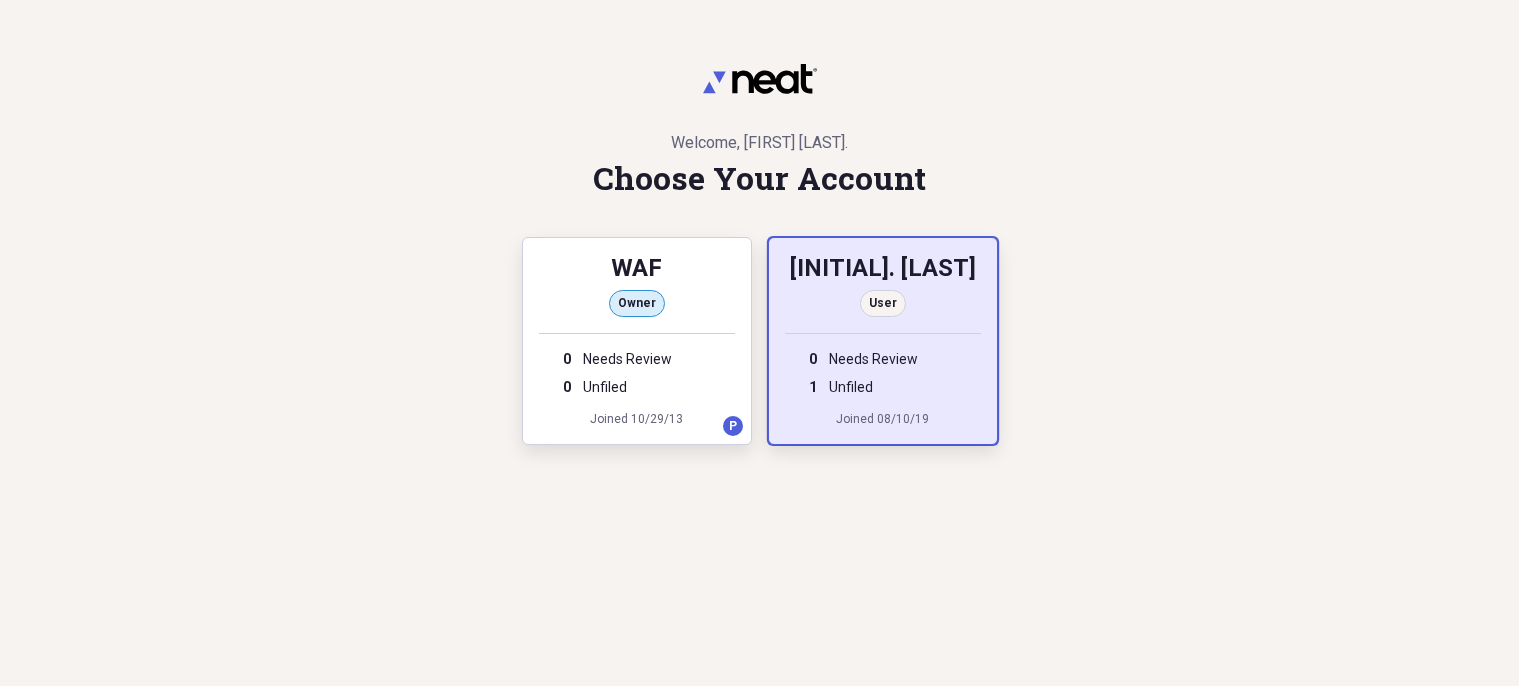 click on "[INITIAL]. [LAST]" at bounding box center [883, 270] 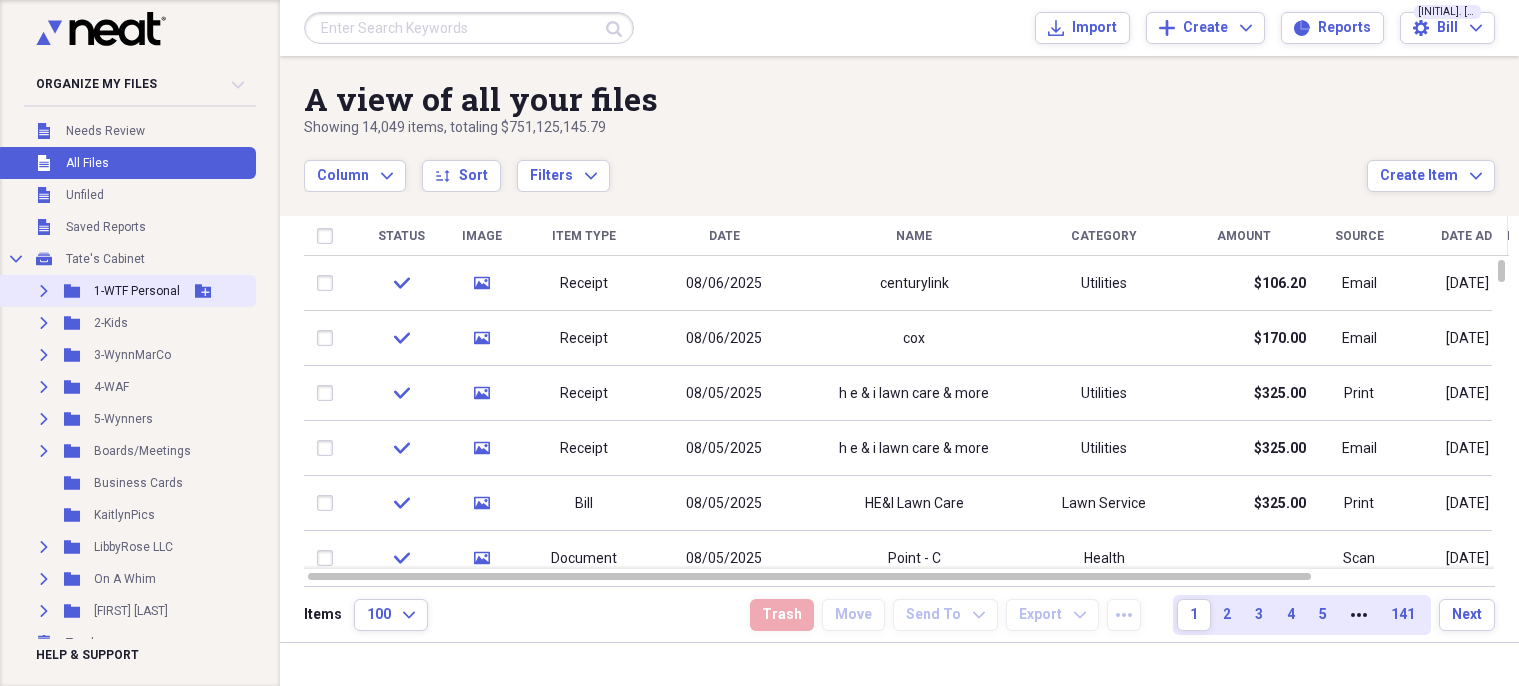 click 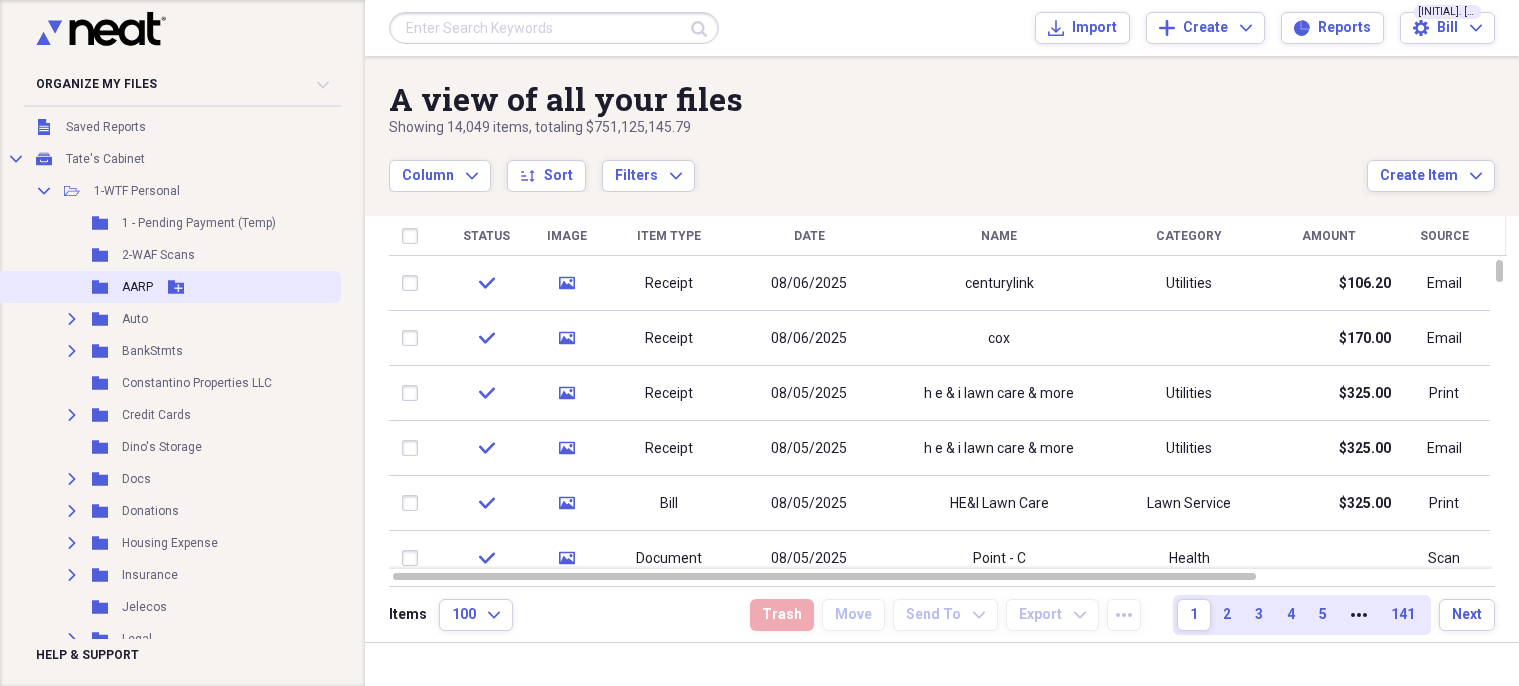 scroll, scrollTop: 200, scrollLeft: 0, axis: vertical 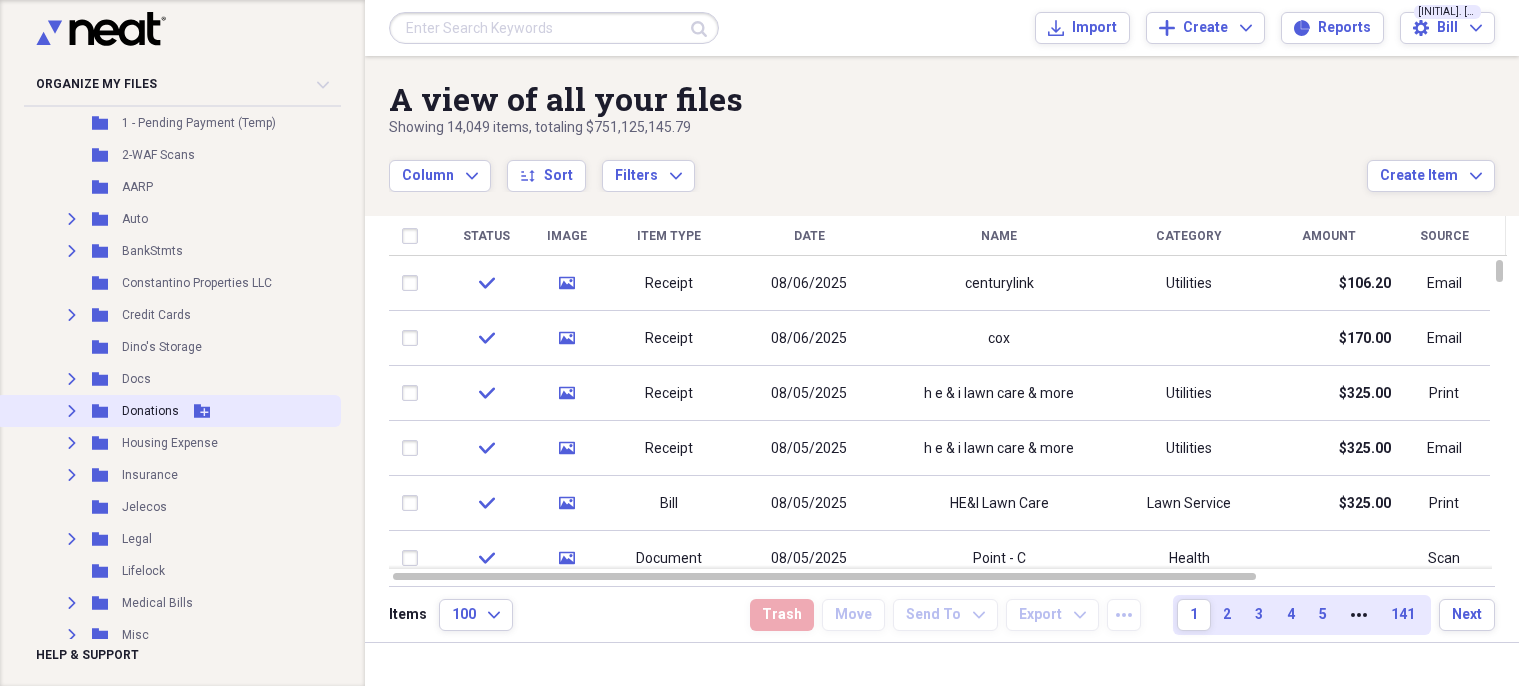click on "Expand" 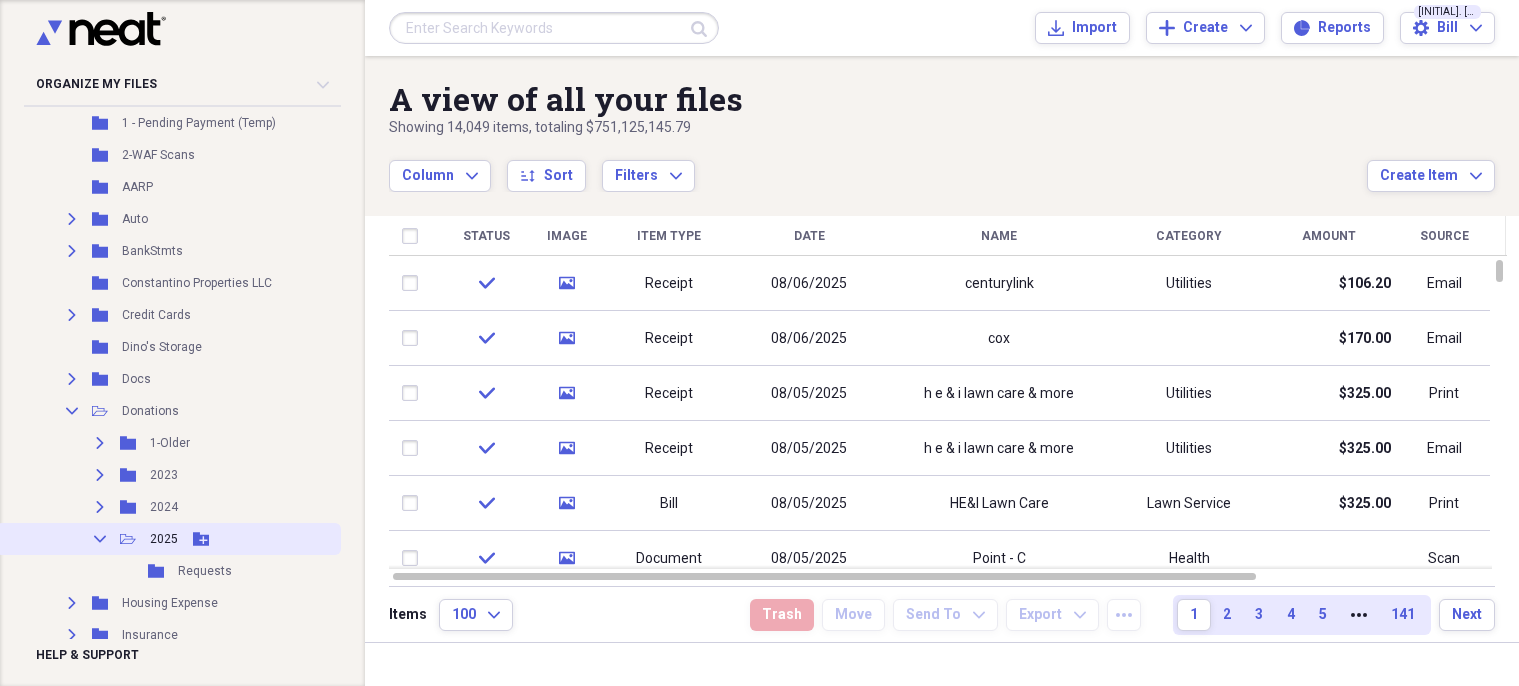 click on "Open Folder" at bounding box center [129, 539] 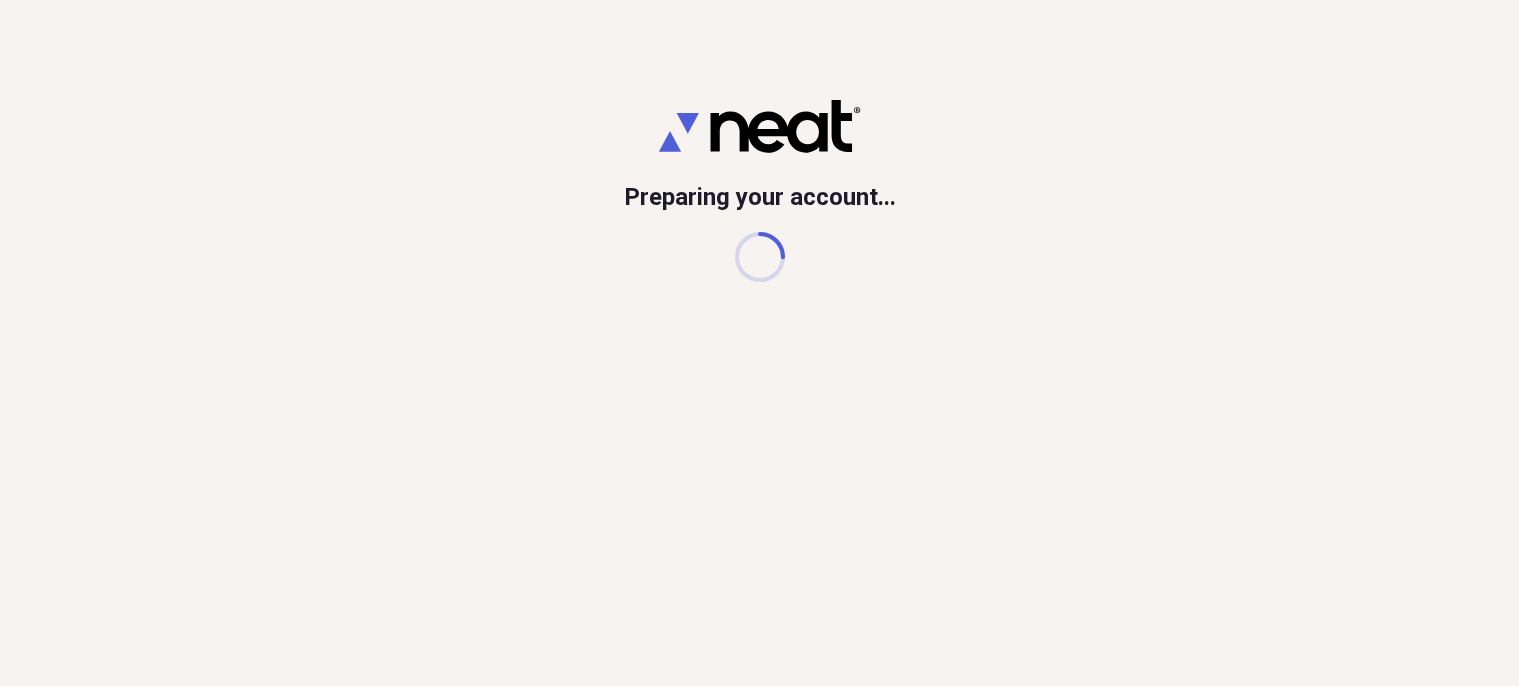 scroll, scrollTop: 0, scrollLeft: 0, axis: both 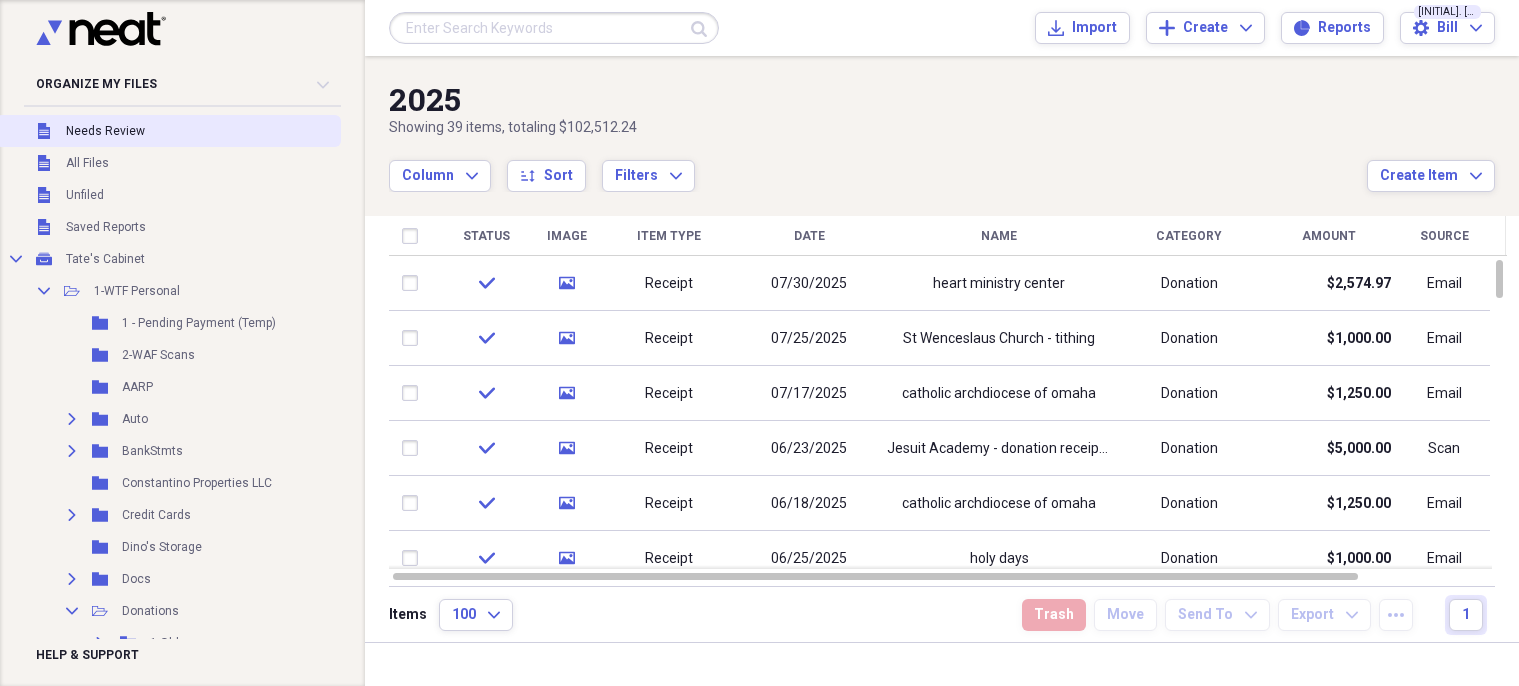 click on "Needs Review" at bounding box center [105, 131] 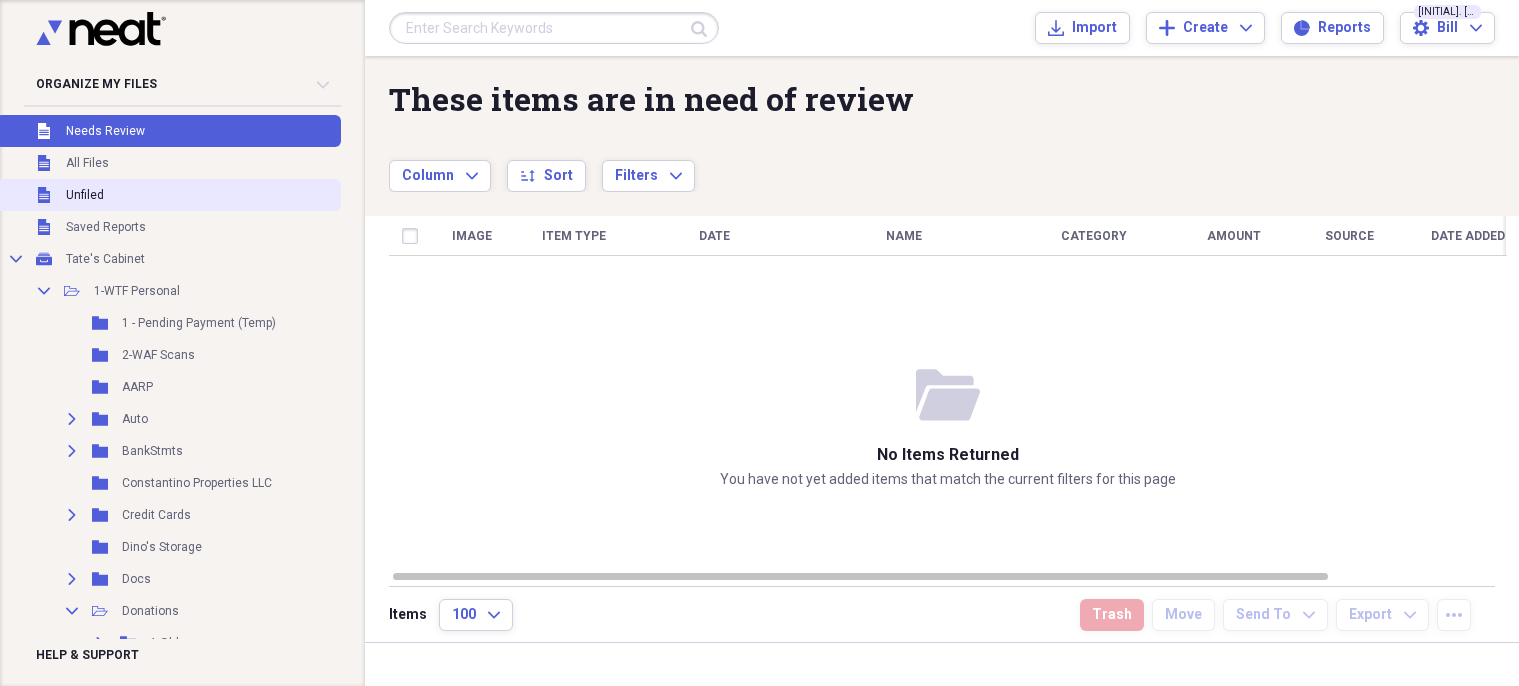 click on "Unfiled Unfiled" at bounding box center (168, 195) 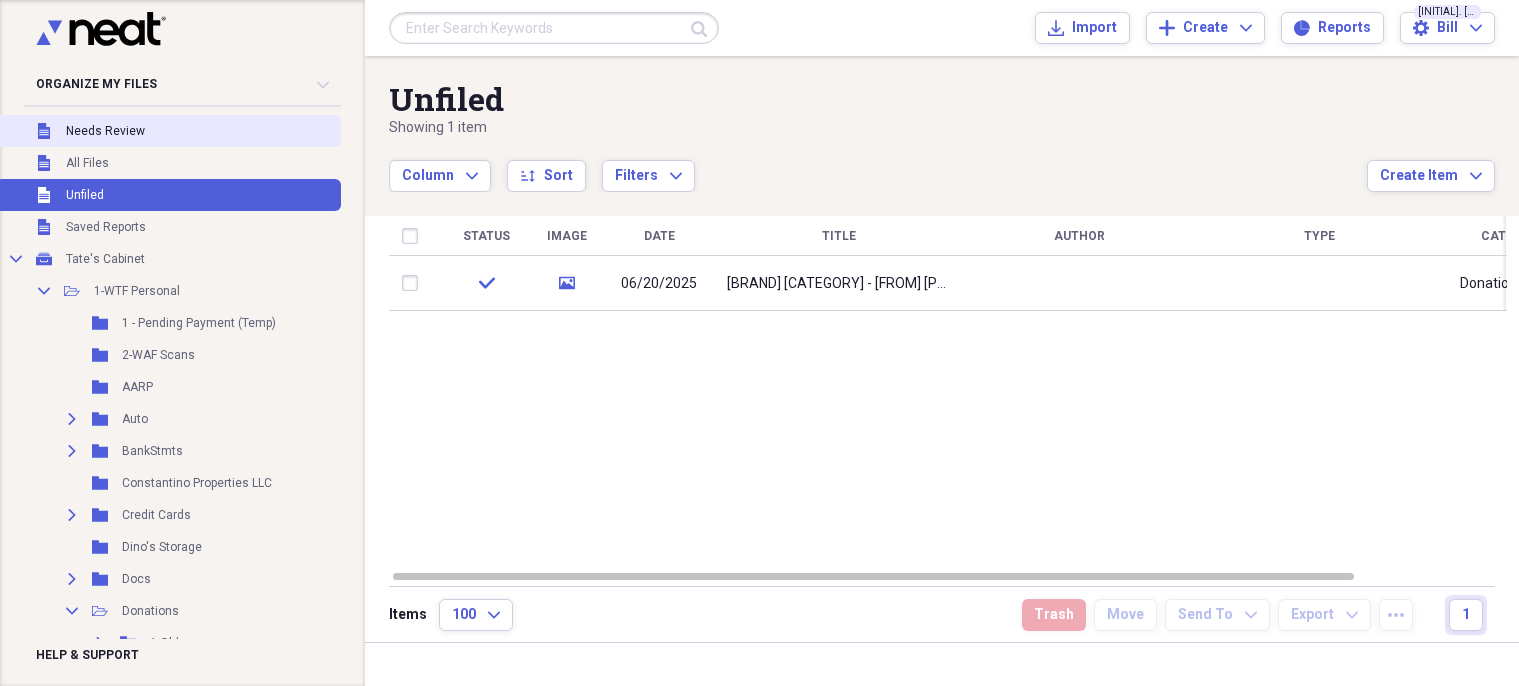 click on "Needs Review" at bounding box center (105, 131) 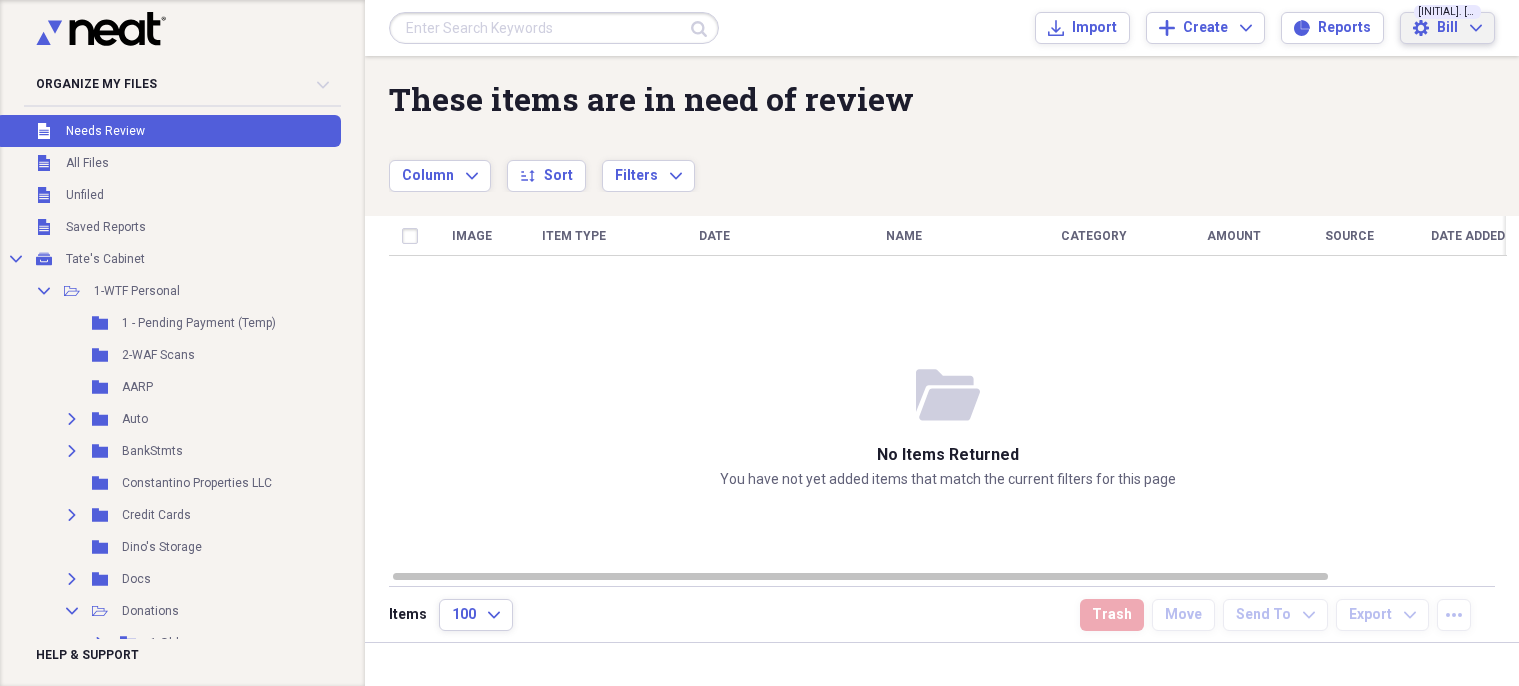 click on "Settings Bill Expand" at bounding box center (1447, 28) 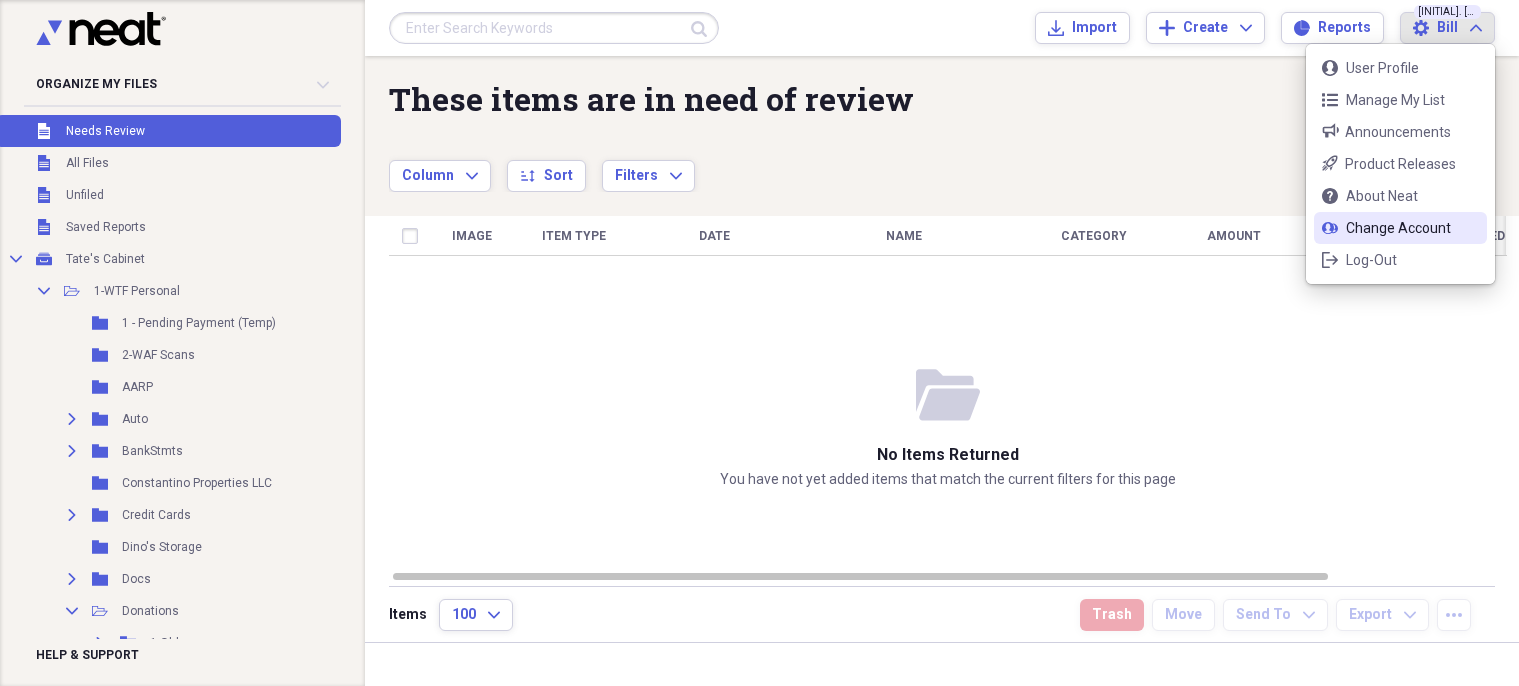 click on "Change Account" at bounding box center [1400, 228] 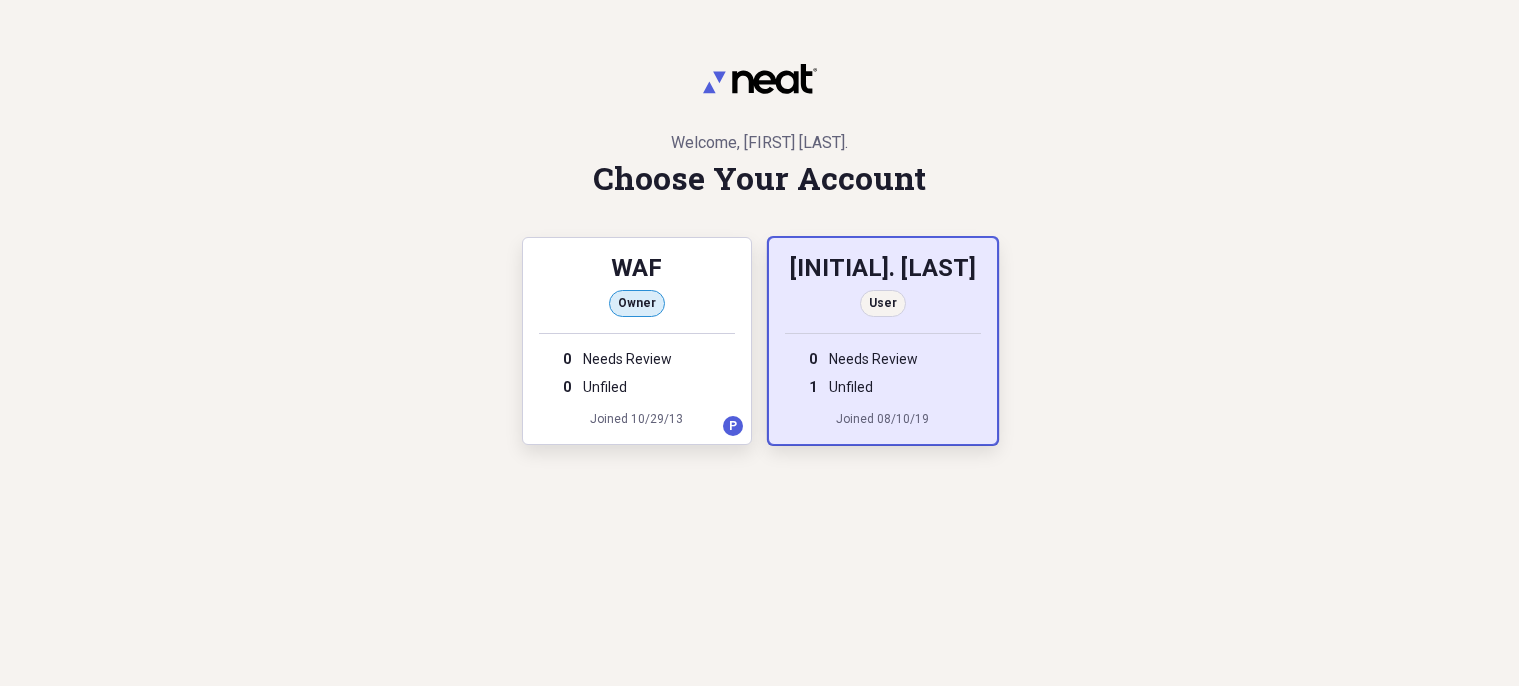 click on "[INITIAL]. [LAST]" at bounding box center (883, 270) 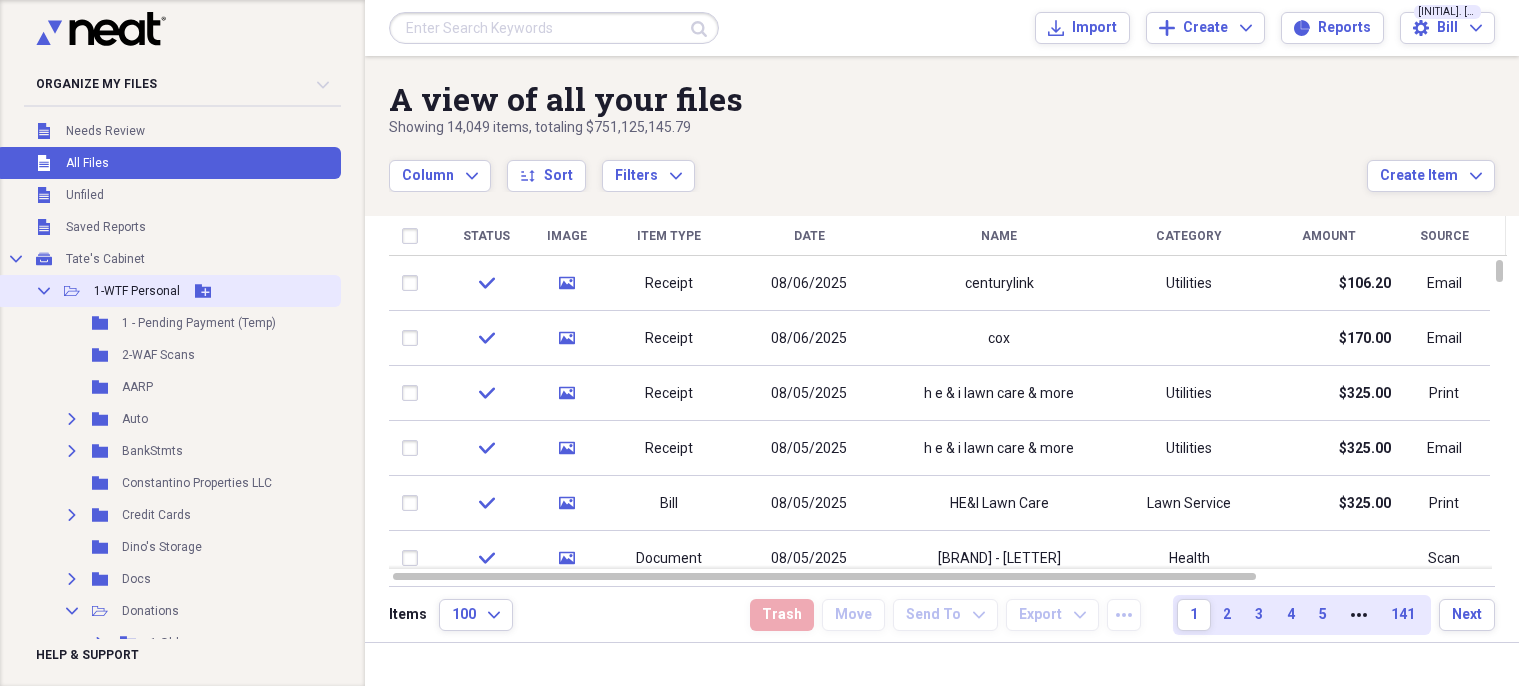 click on "Collapse" 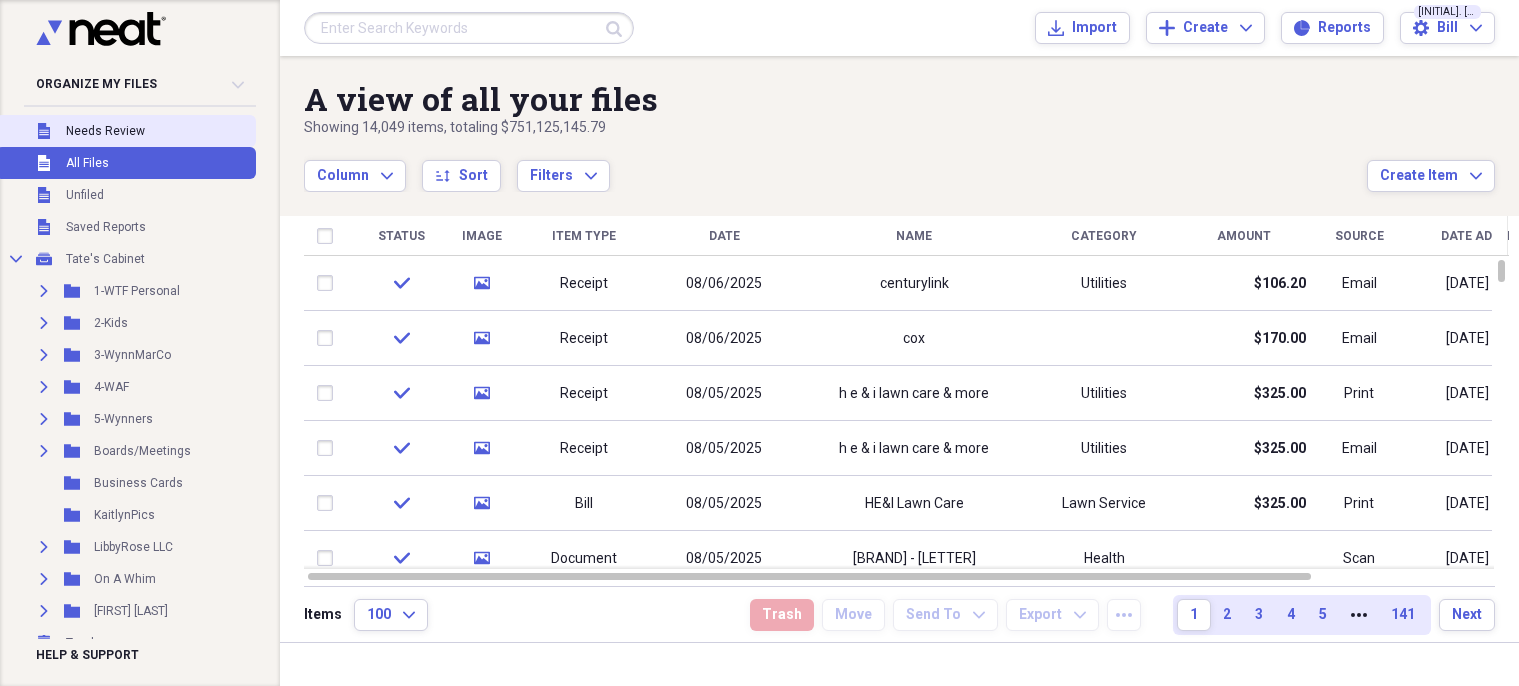 click on "Unfiled Needs Review" at bounding box center [126, 131] 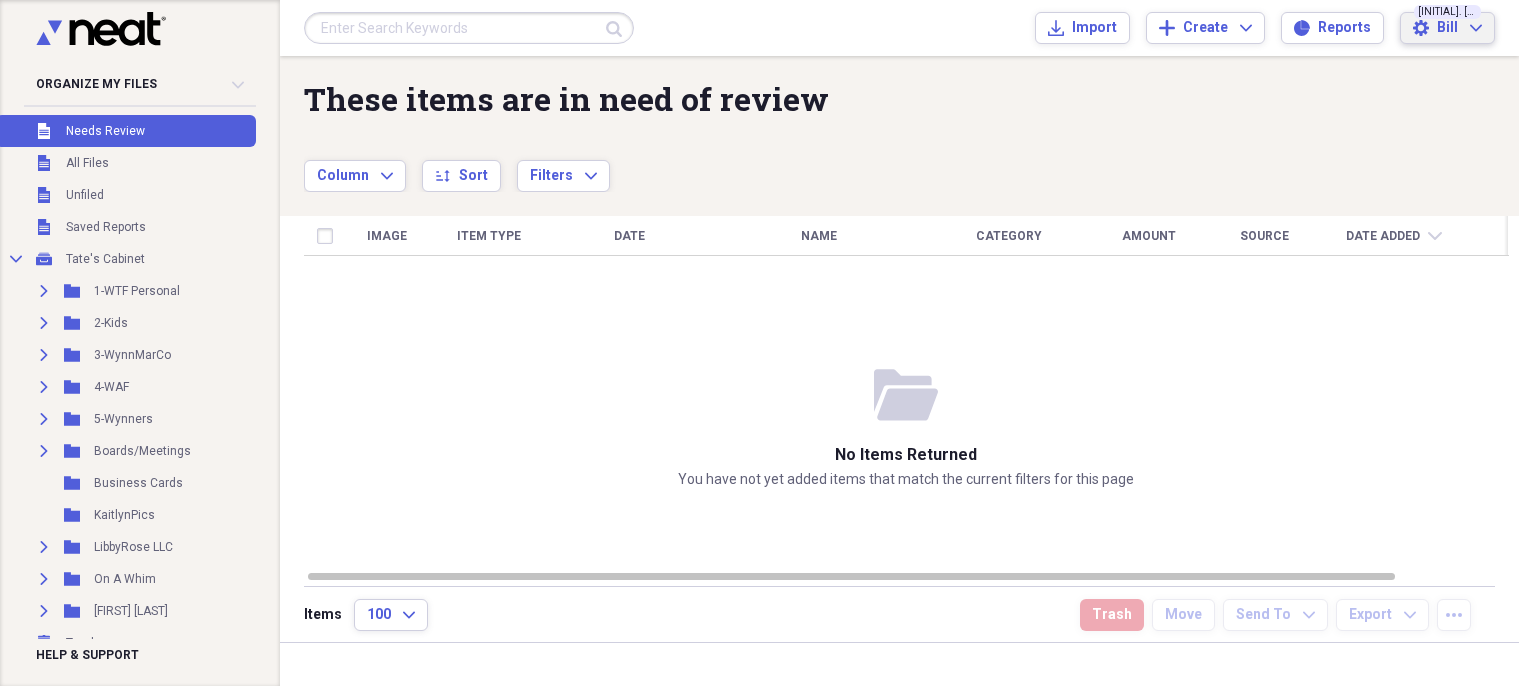 click on "Settings Bill Expand" at bounding box center (1447, 28) 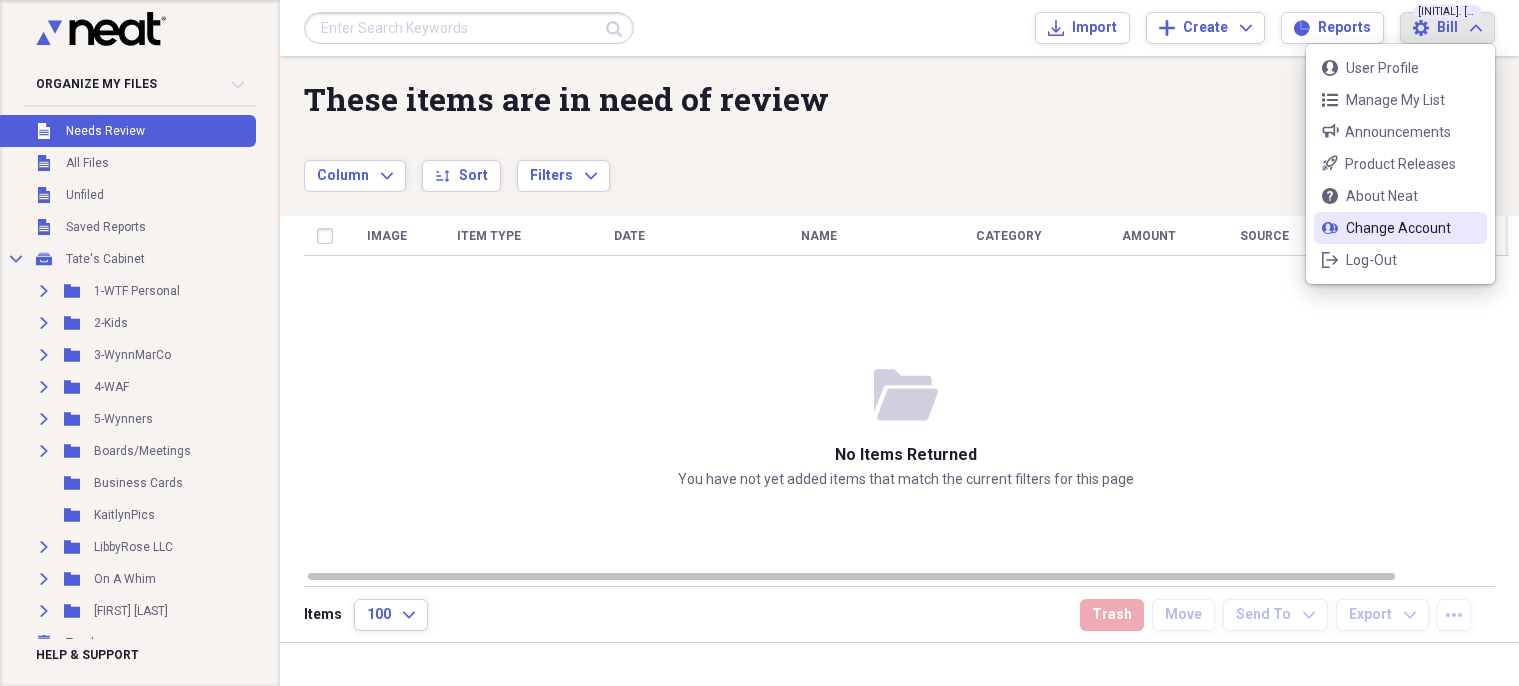 click on "change-account Change Account" at bounding box center [1400, 228] 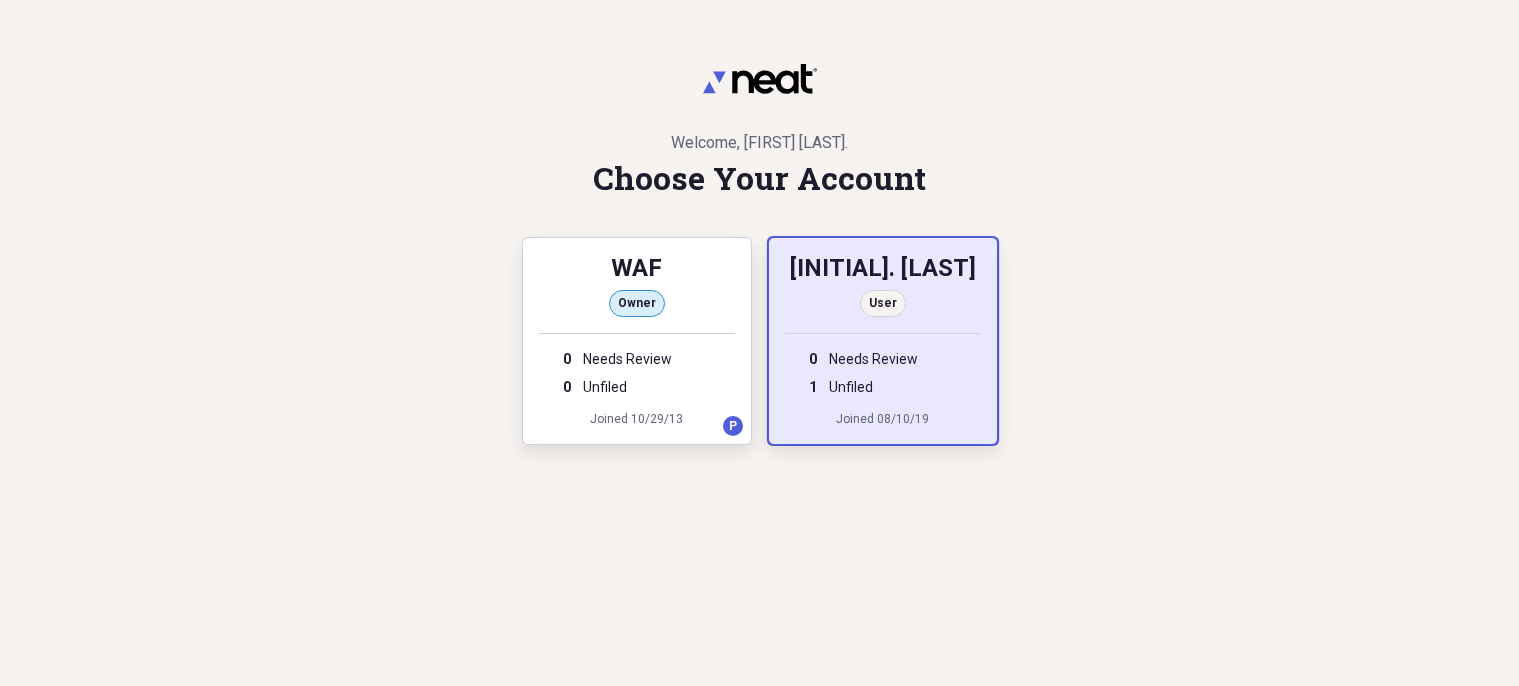 click on "[INITIAL]. [LAST]" at bounding box center [883, 270] 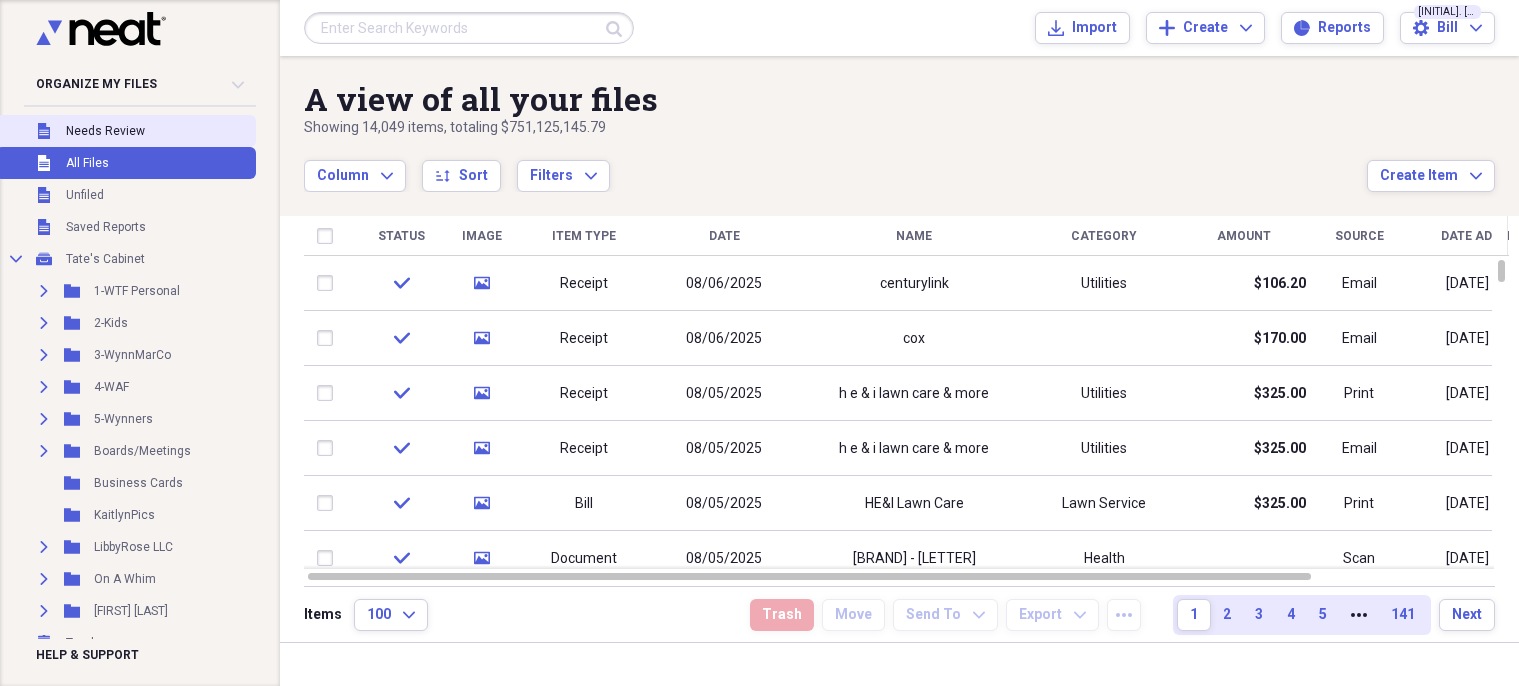 click on "Needs Review" at bounding box center (105, 131) 